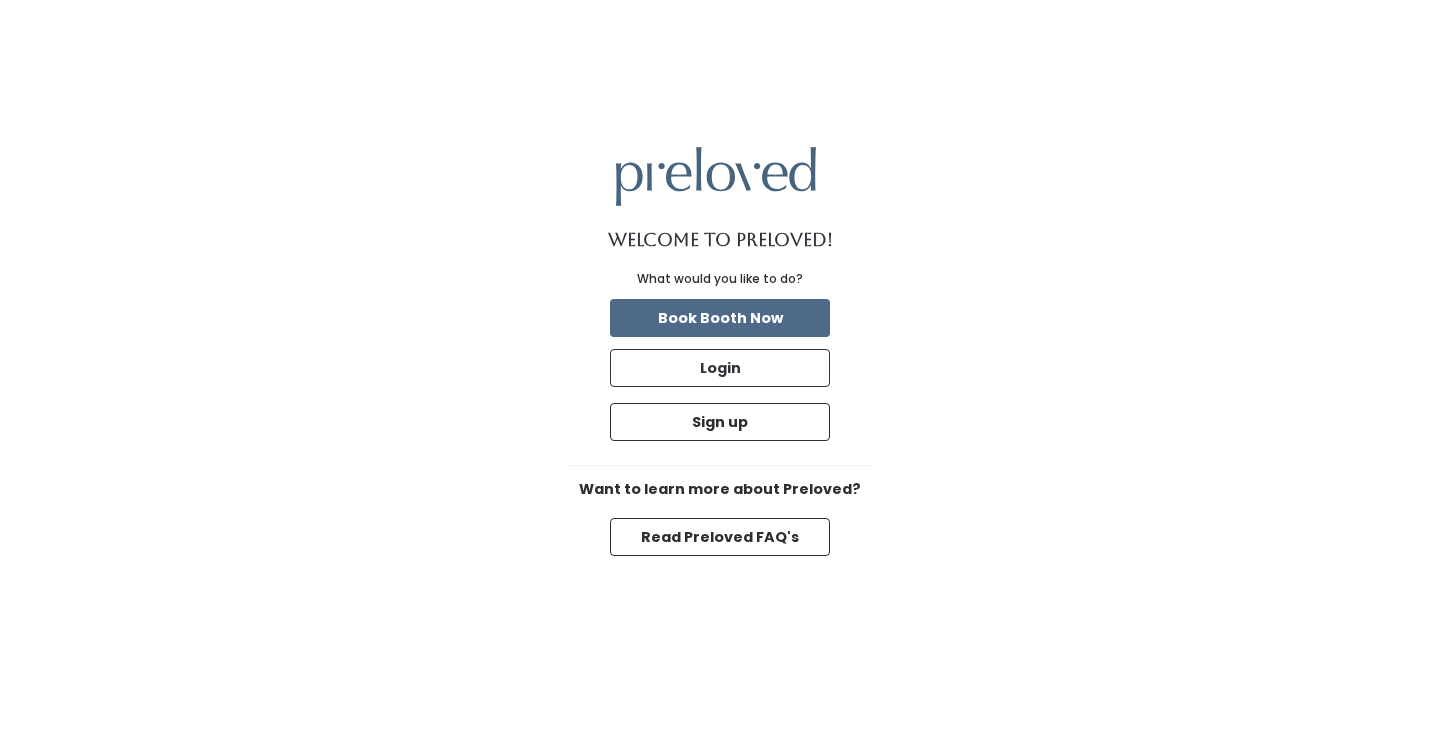 scroll, scrollTop: 0, scrollLeft: 0, axis: both 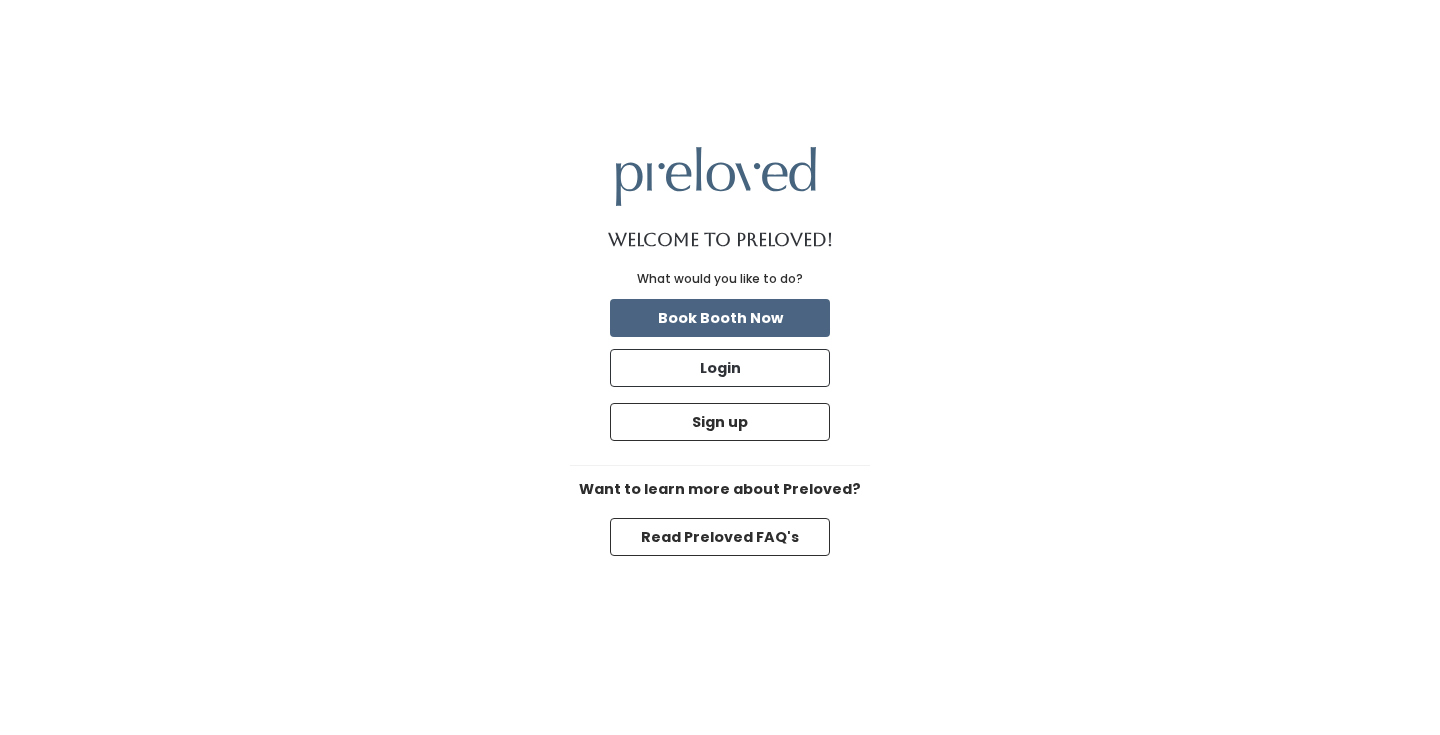 click on "Book Booth Now" at bounding box center [720, 318] 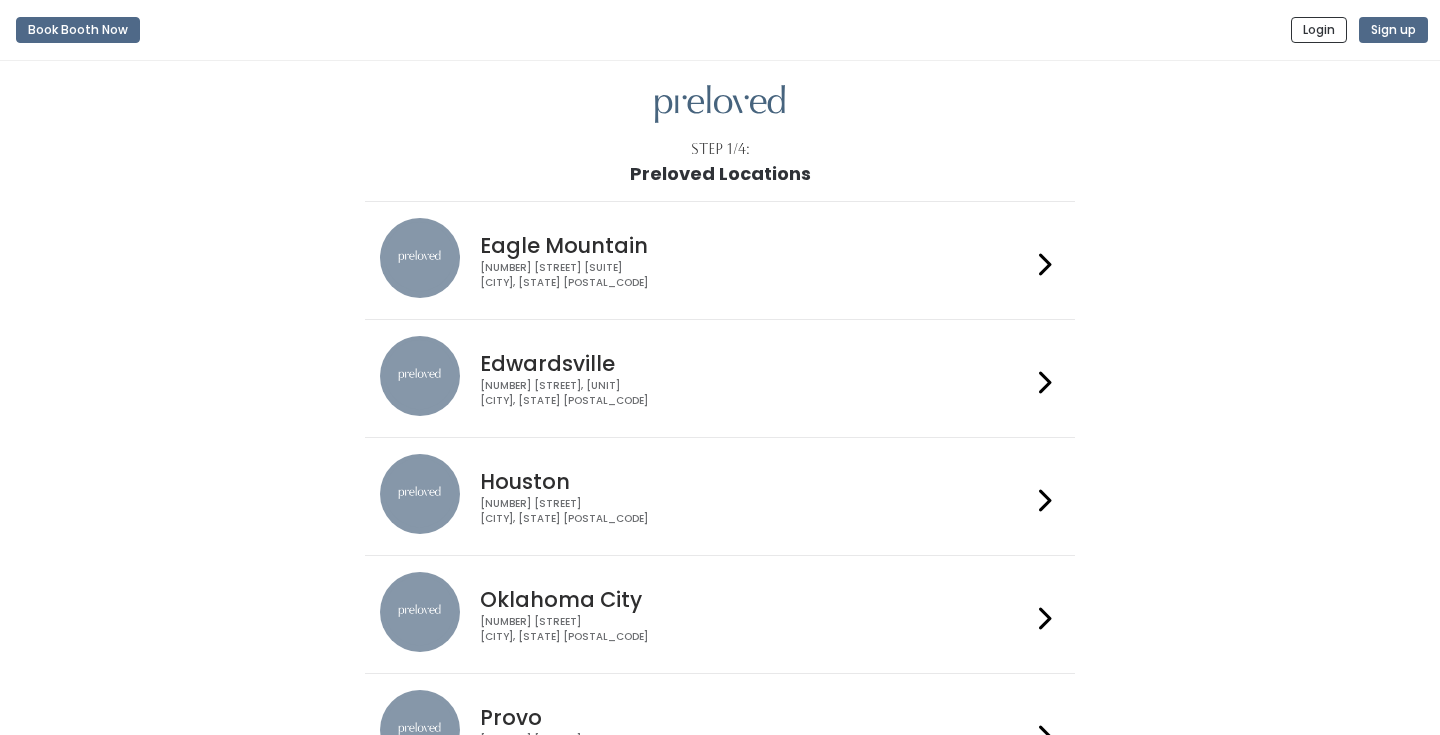 scroll, scrollTop: 0, scrollLeft: 0, axis: both 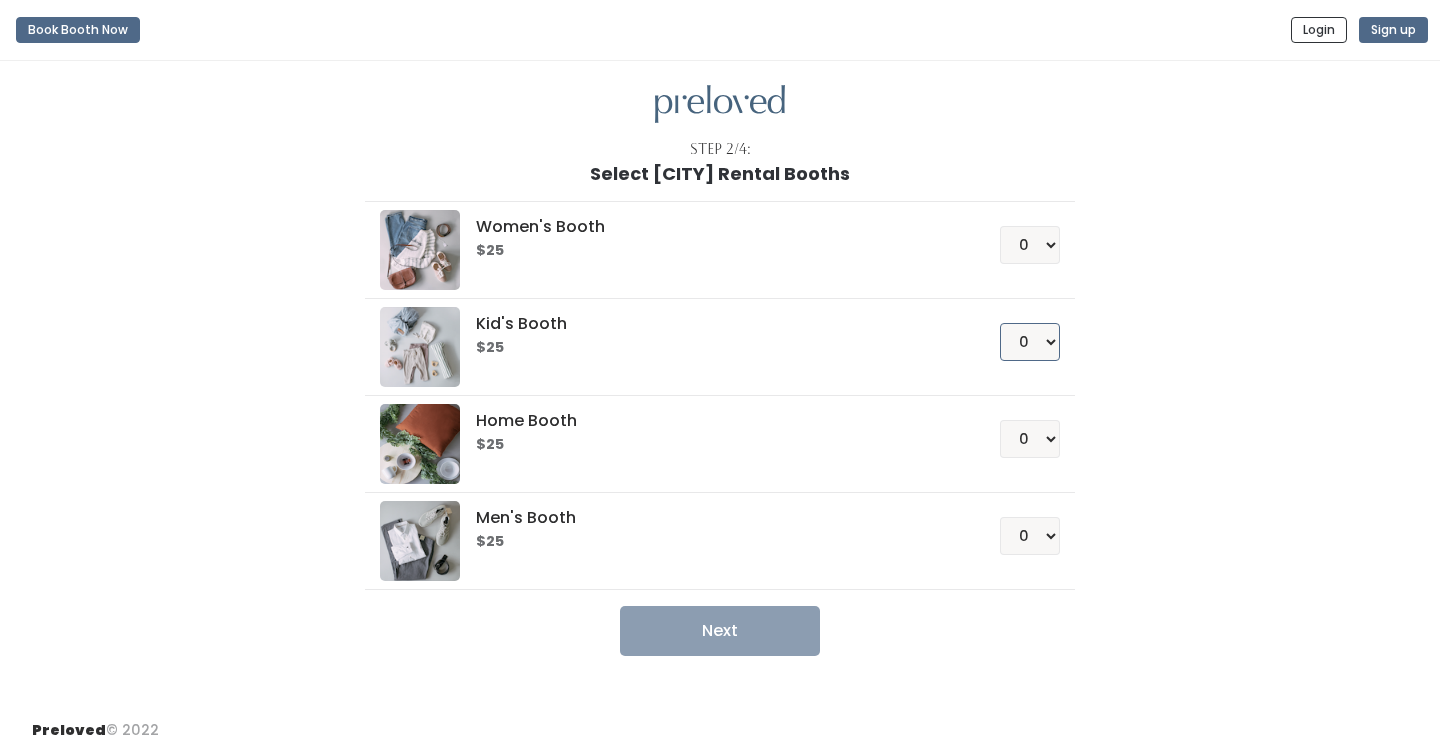 select on "1" 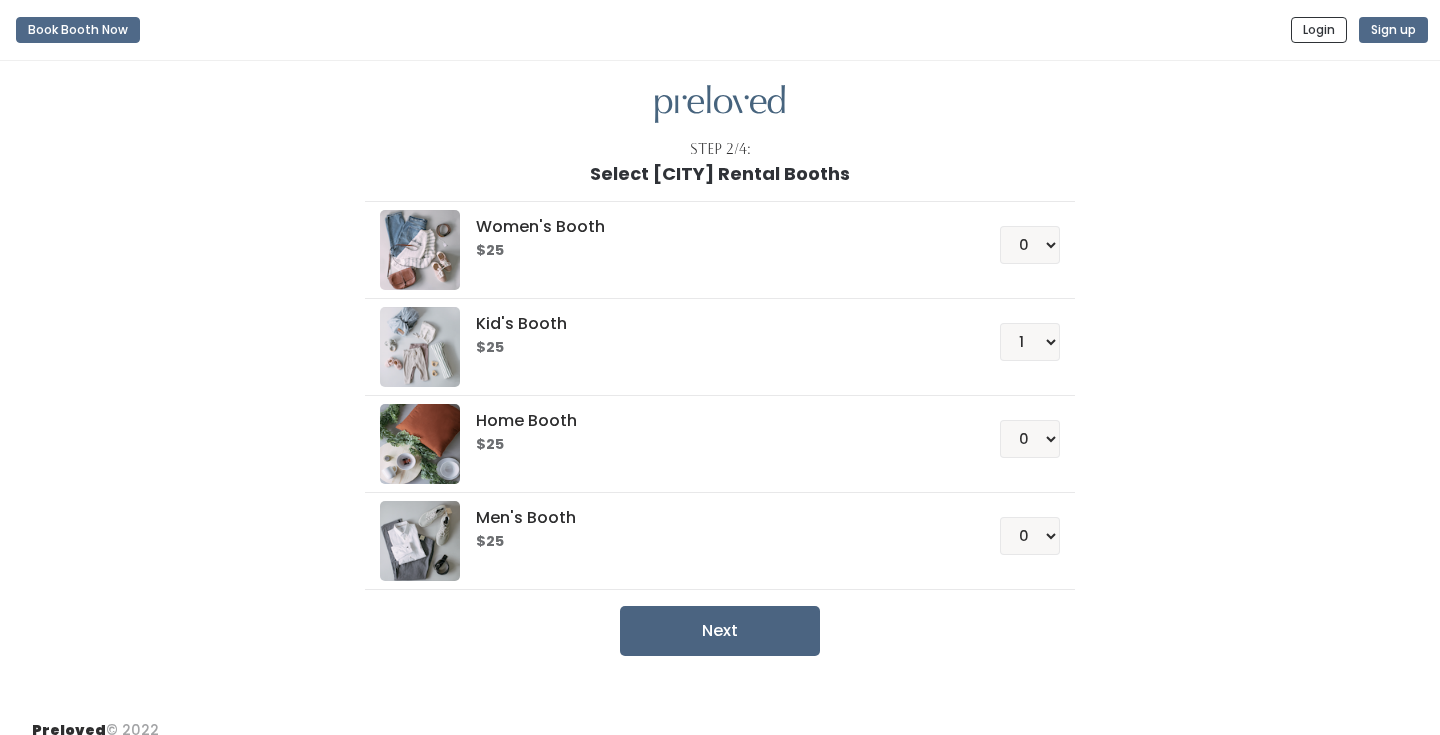 click on "Next" at bounding box center (720, 631) 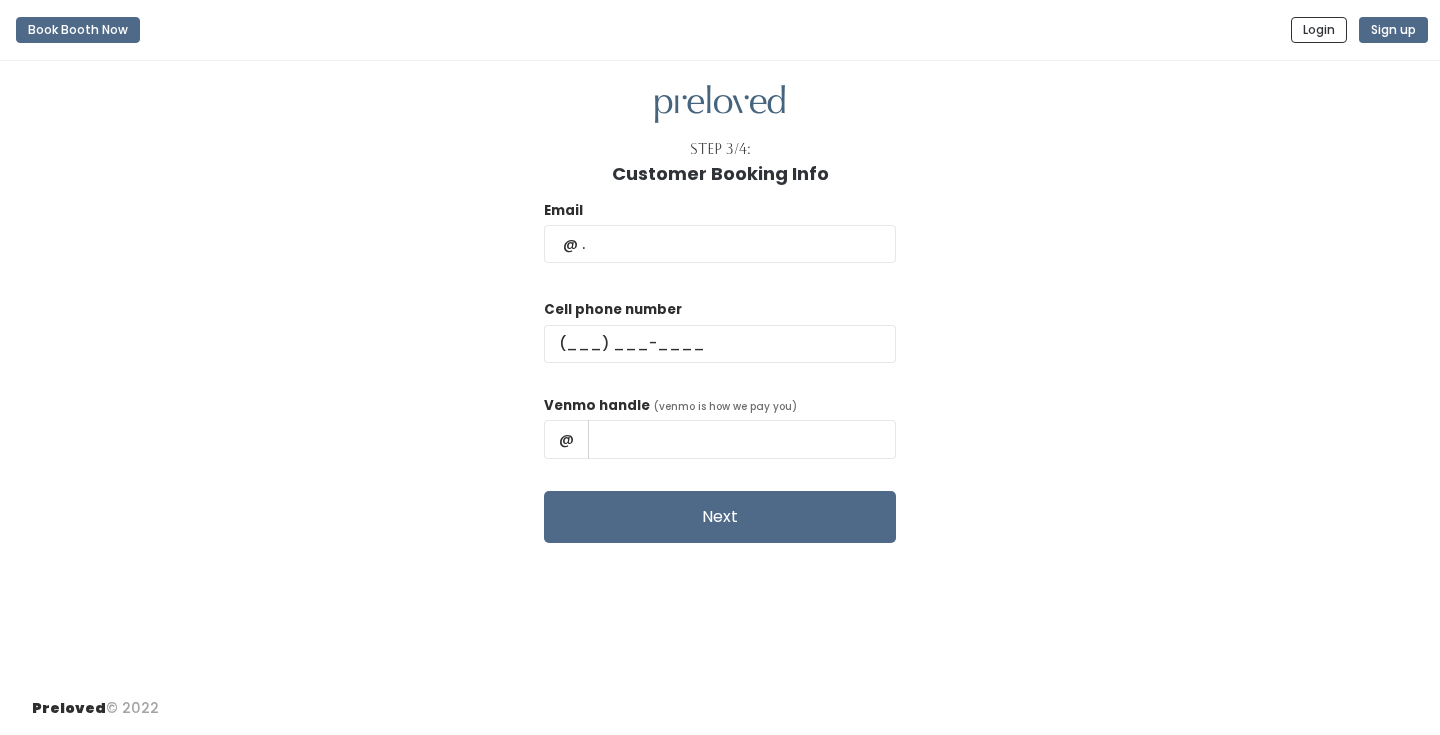 scroll, scrollTop: 0, scrollLeft: 0, axis: both 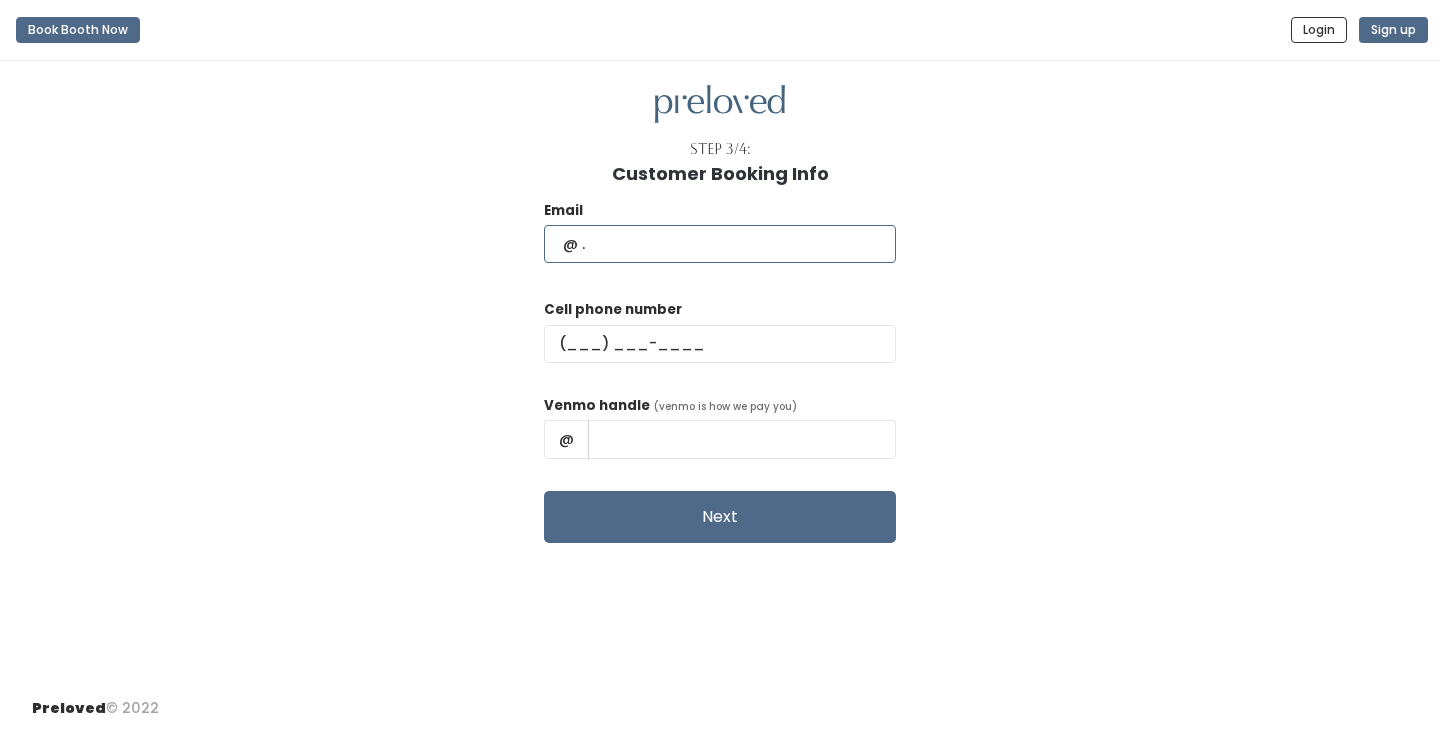 type on "smhayrainen@yahoo.com" 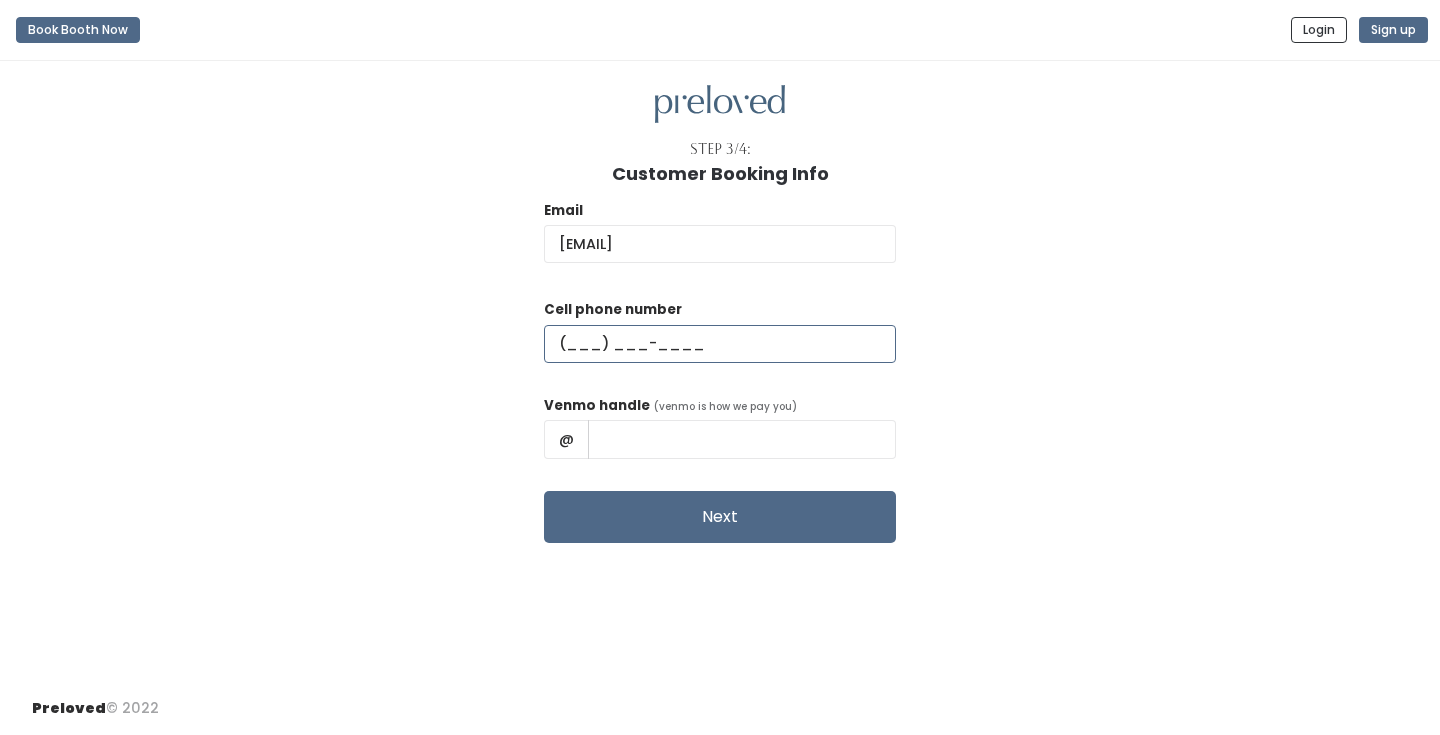 click at bounding box center (720, 344) 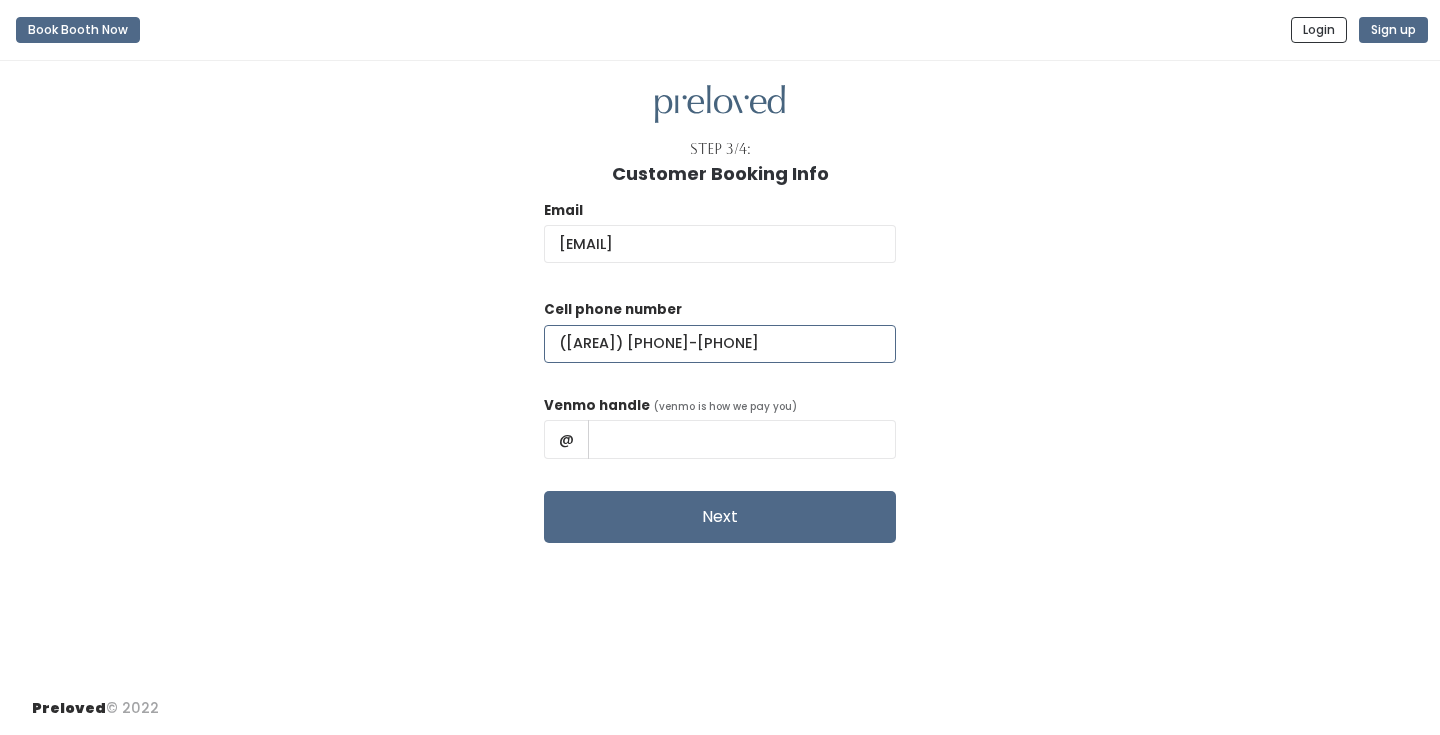 type on "(801) 616-8166" 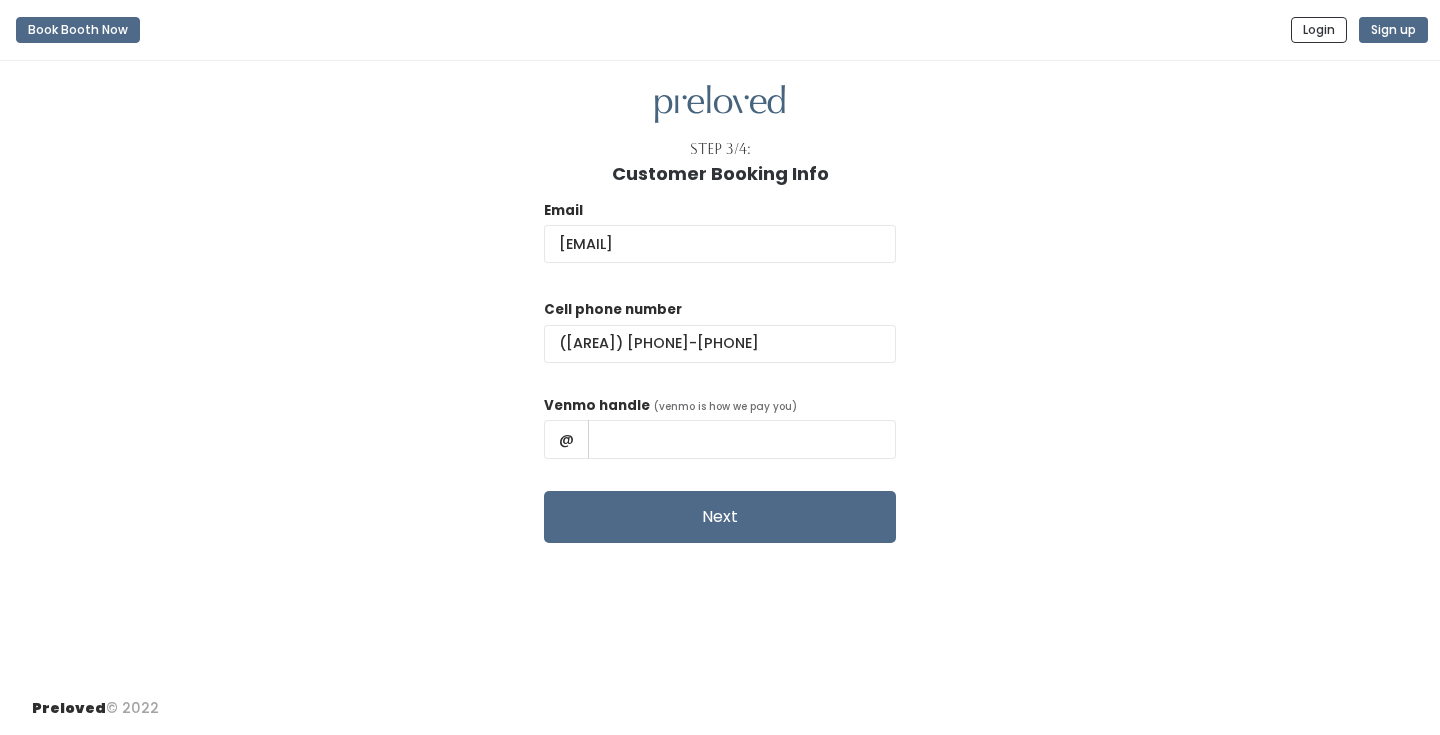 click on "Venmo handle   (venmo is how we pay you)
@" at bounding box center [720, 435] 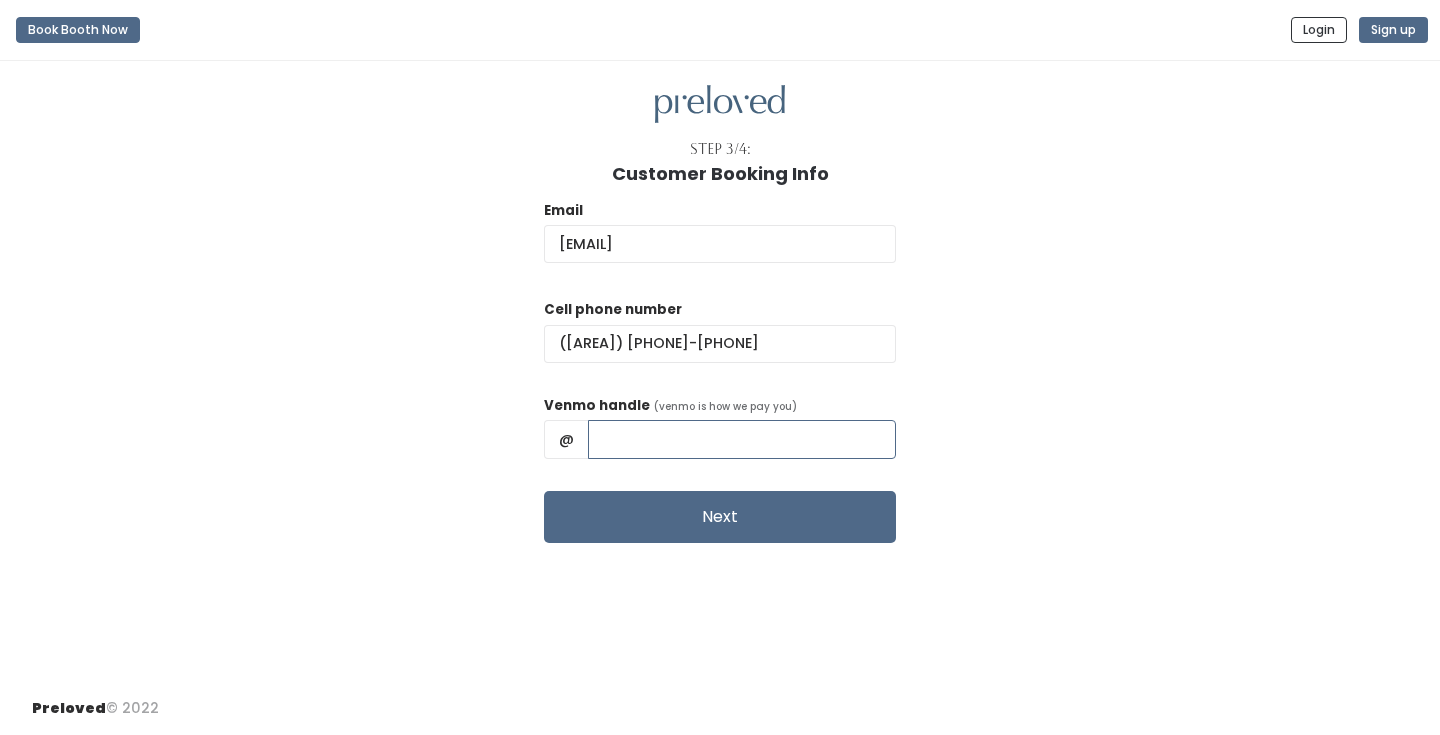 click at bounding box center [742, 439] 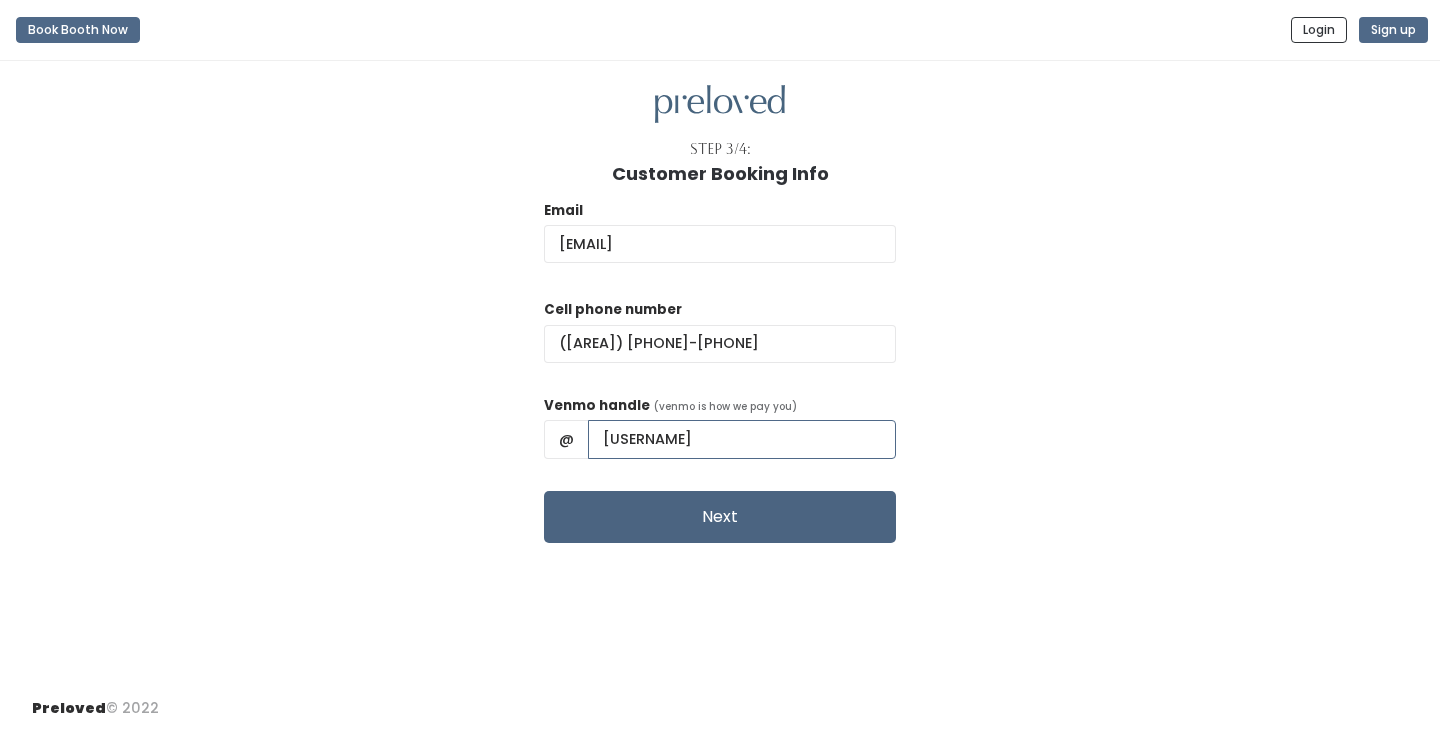 type on "ShyannGrow" 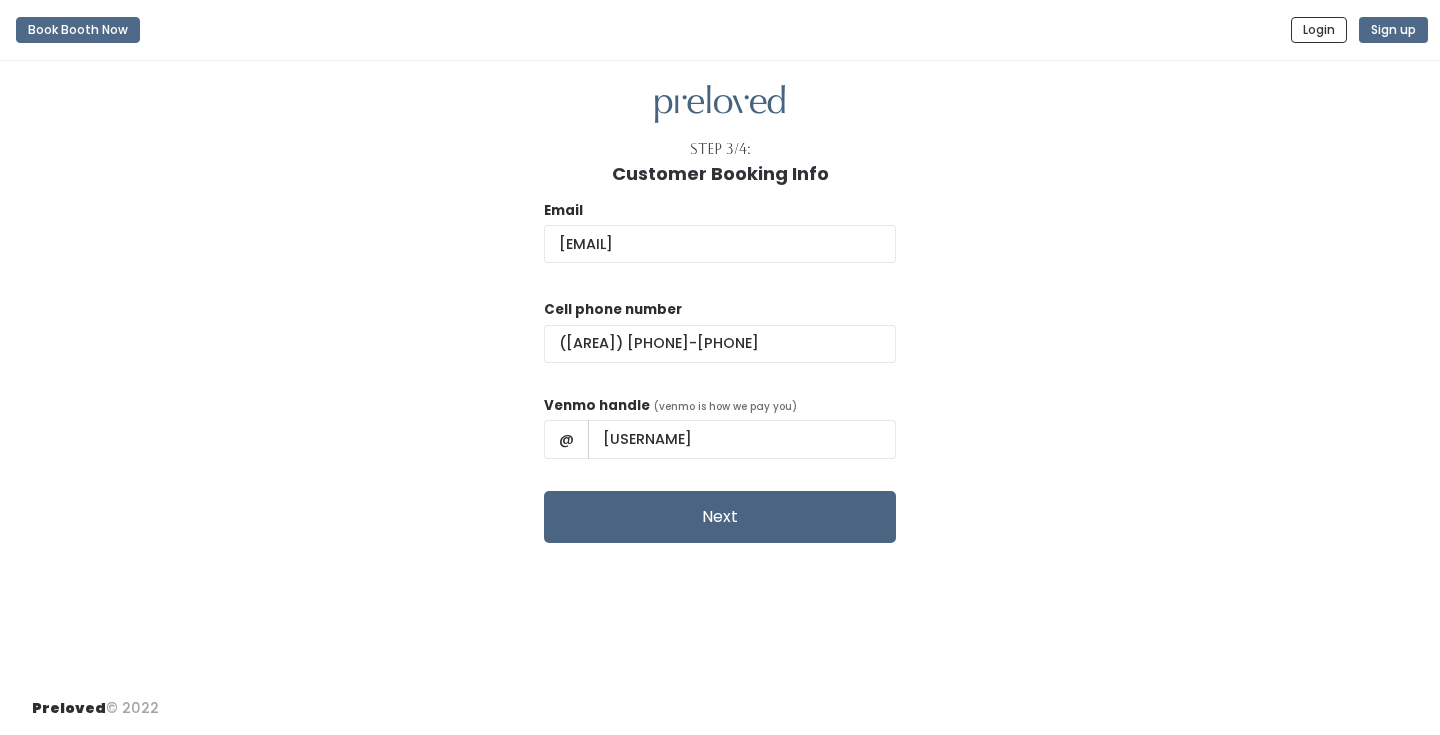 click on "Next" at bounding box center [720, 517] 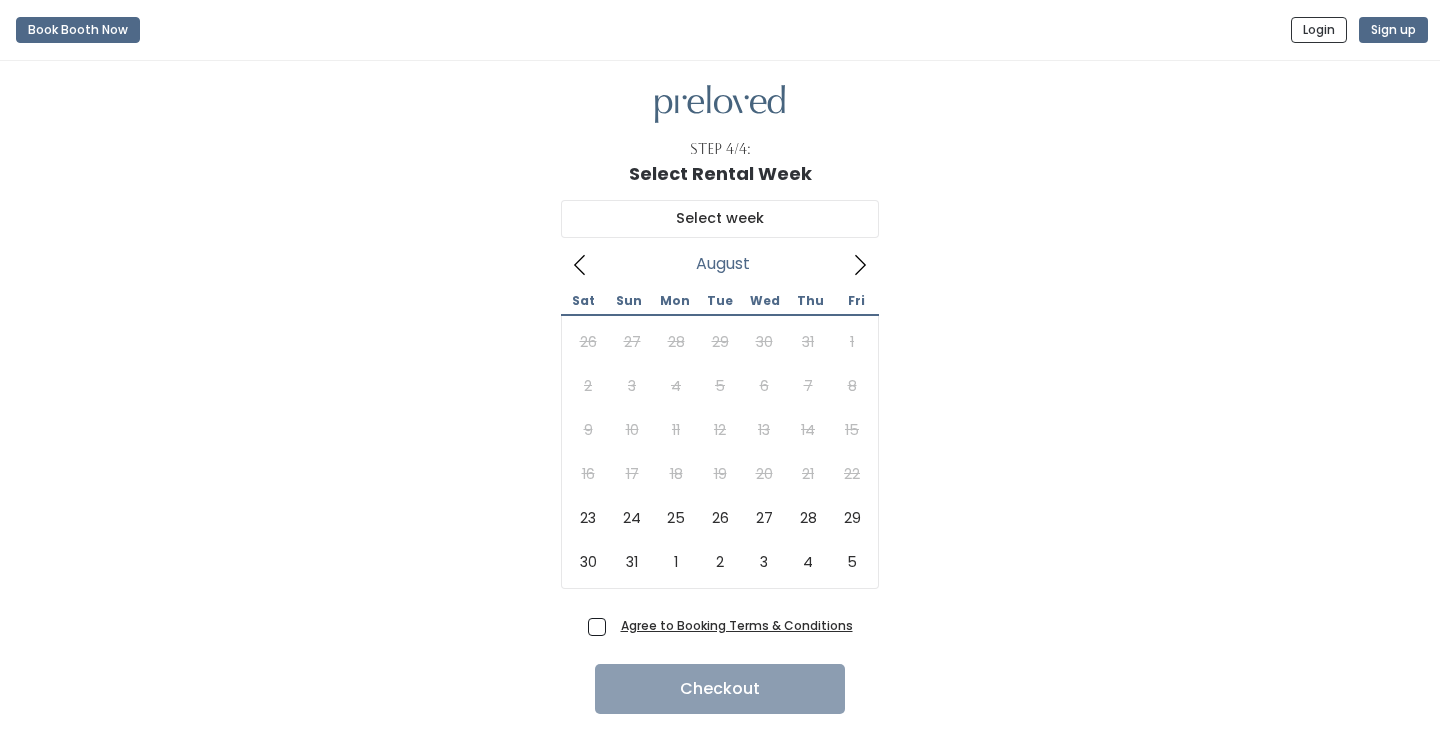 scroll, scrollTop: 0, scrollLeft: 0, axis: both 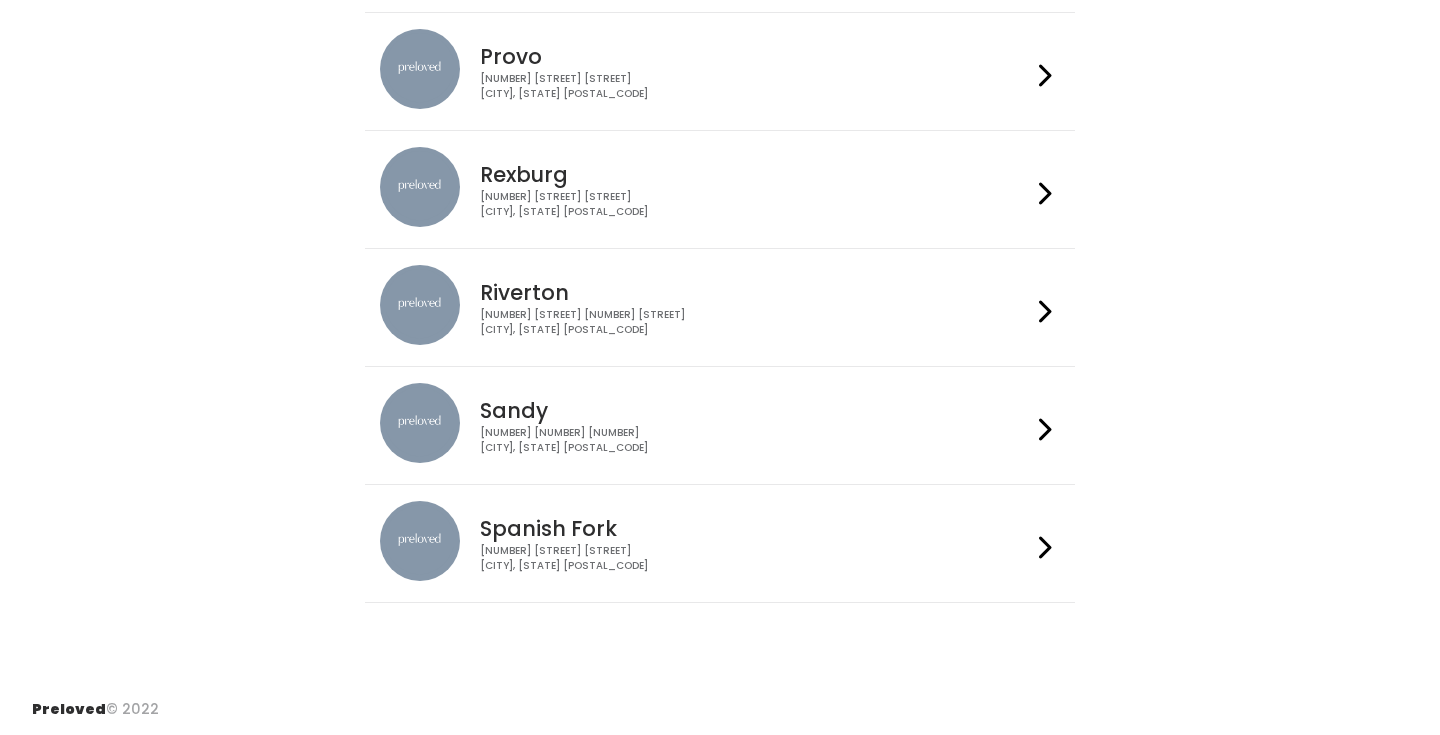click on "Sandy" at bounding box center (755, 410) 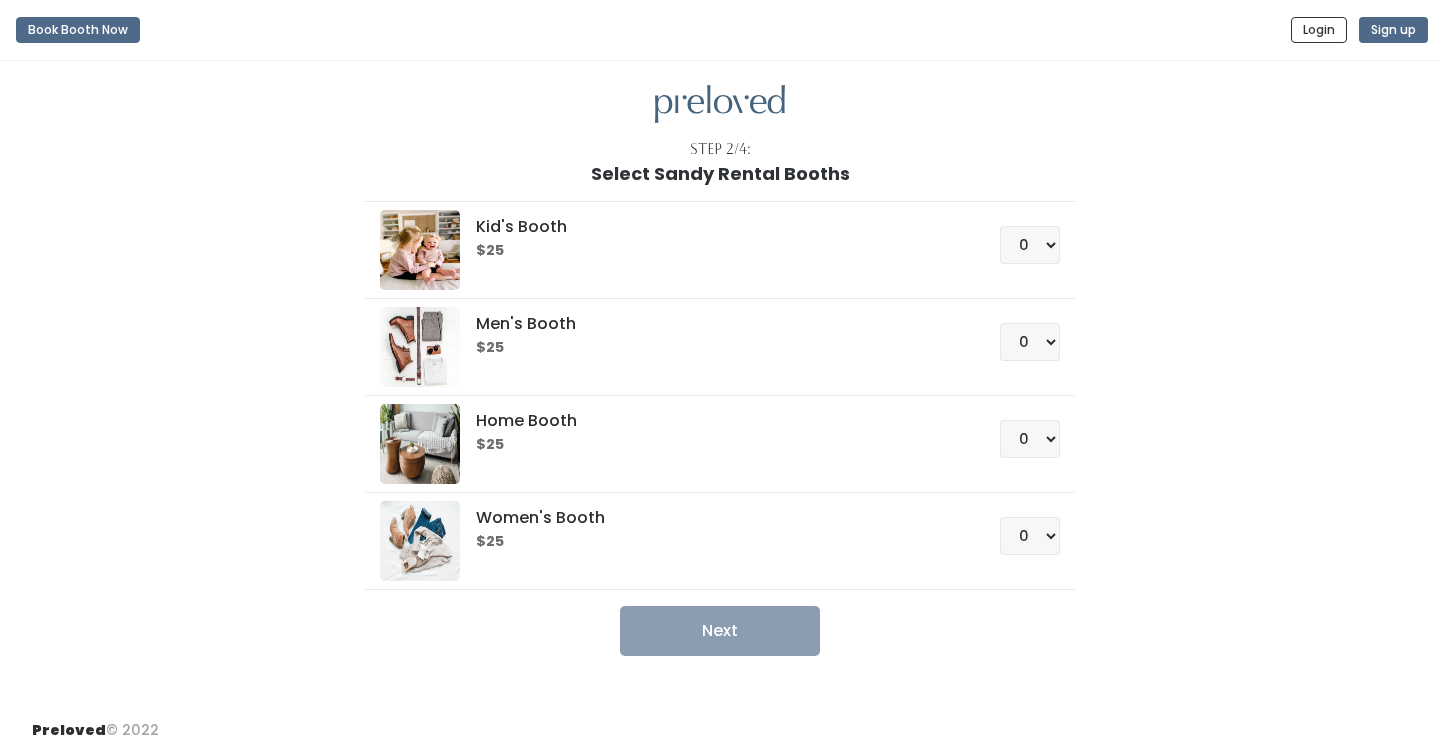 scroll, scrollTop: 0, scrollLeft: 0, axis: both 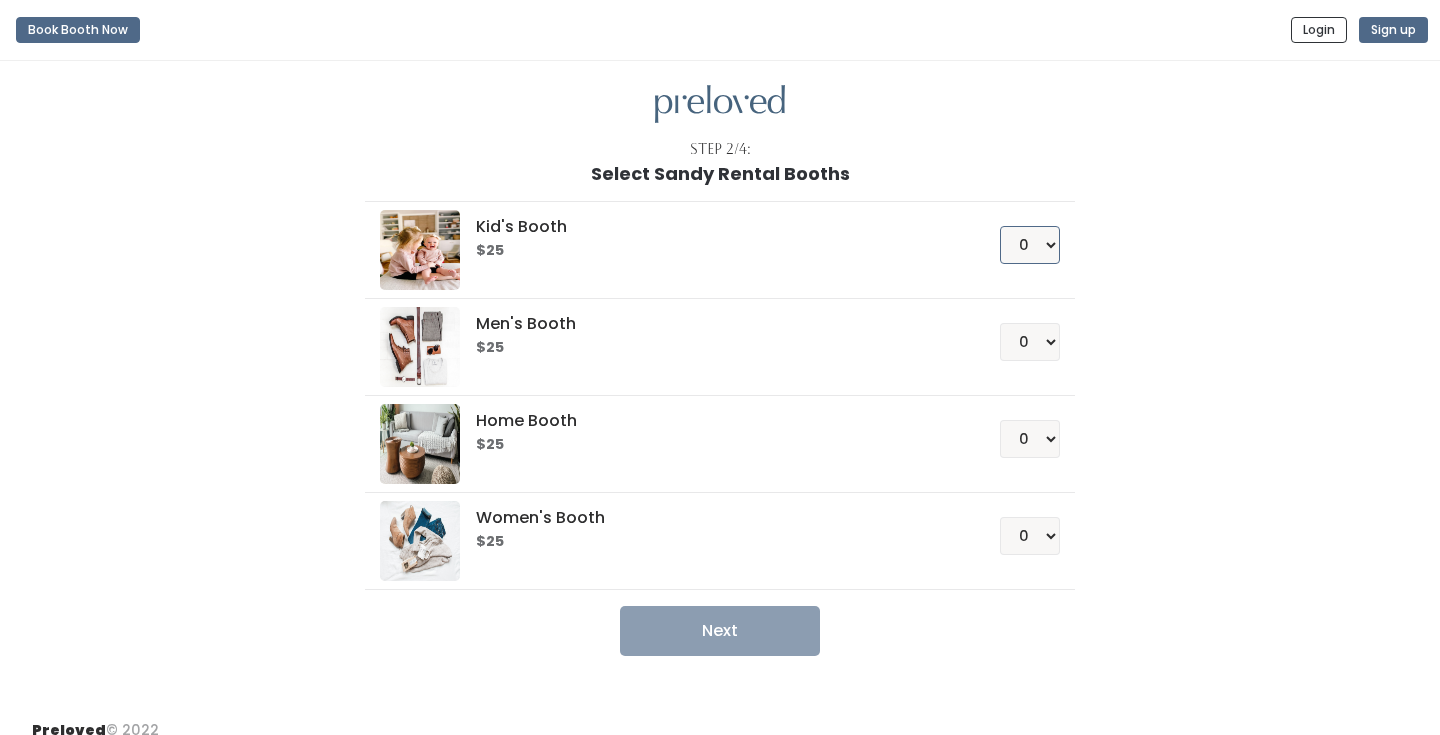 select on "1" 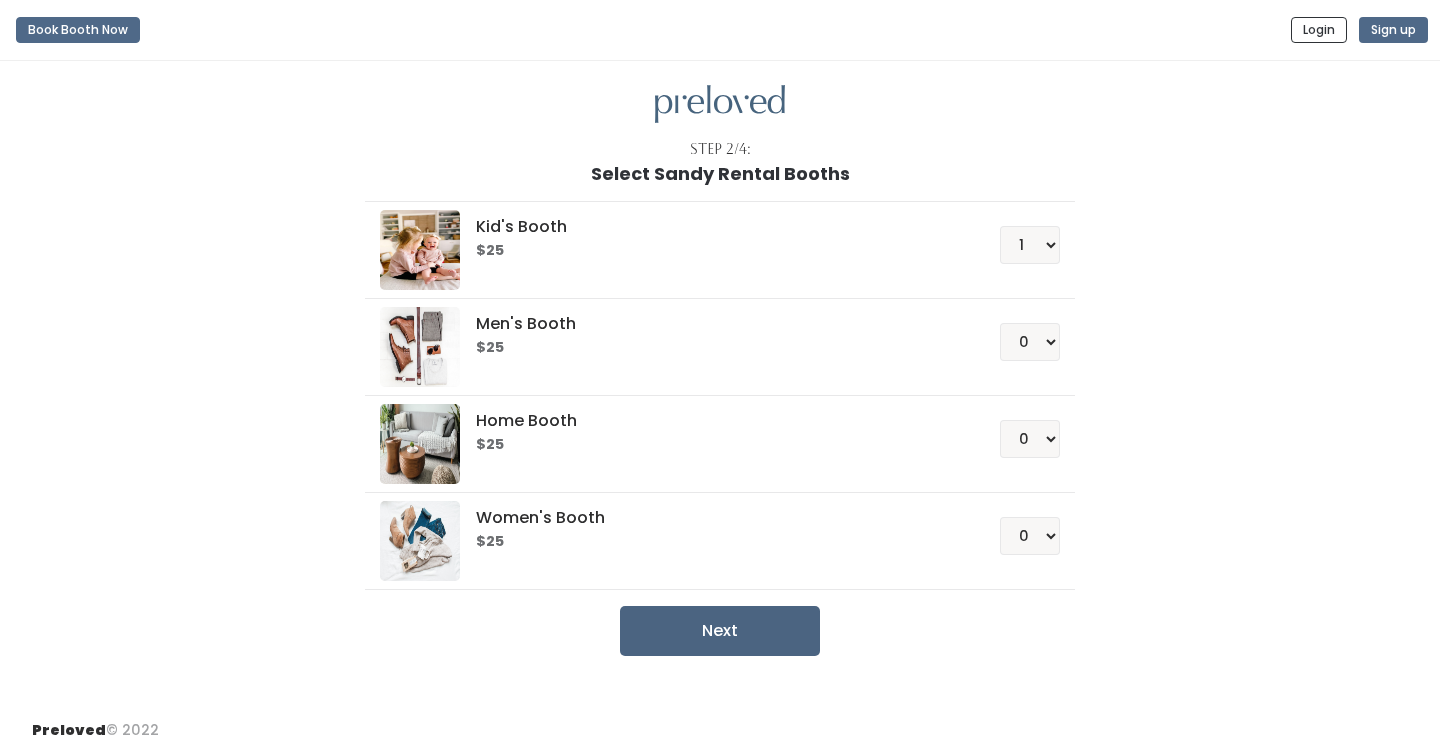click on "Next" at bounding box center [720, 631] 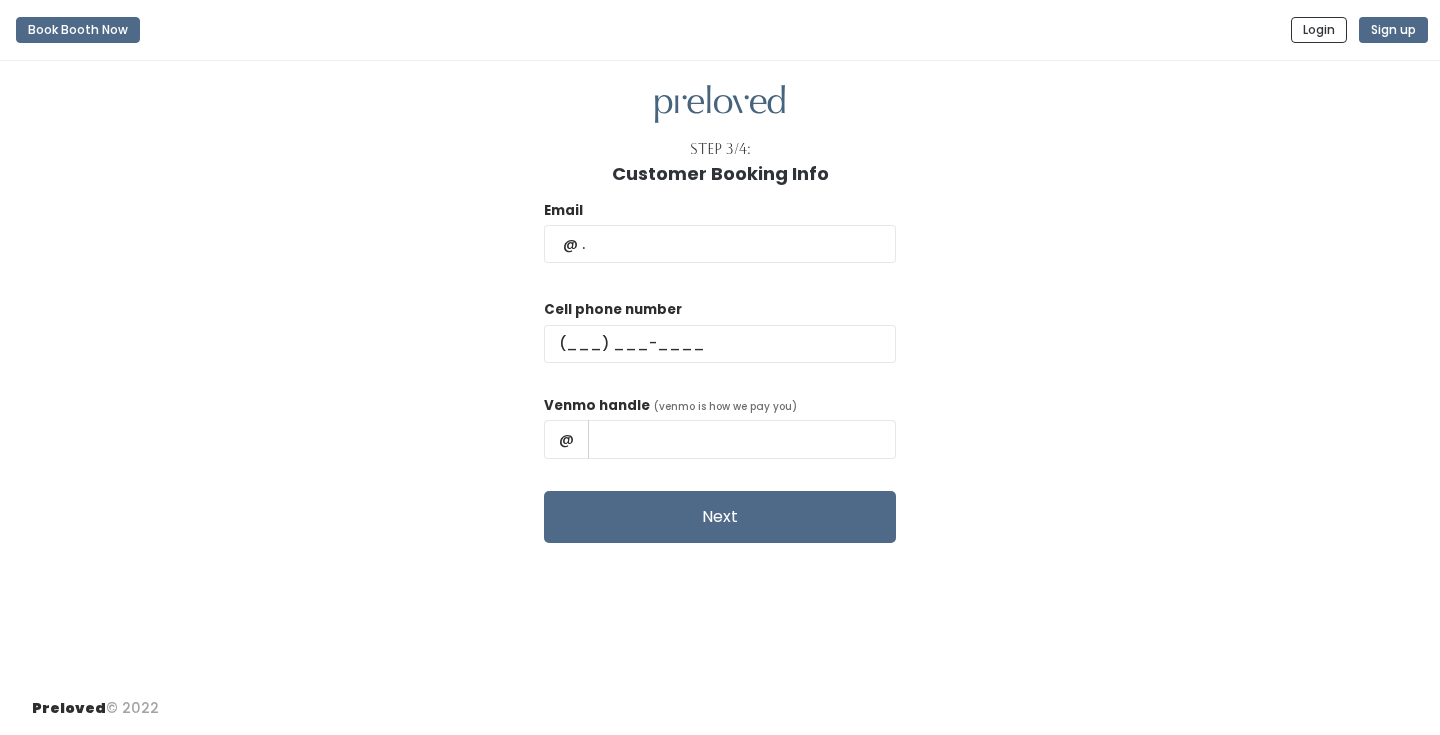 scroll, scrollTop: 0, scrollLeft: 0, axis: both 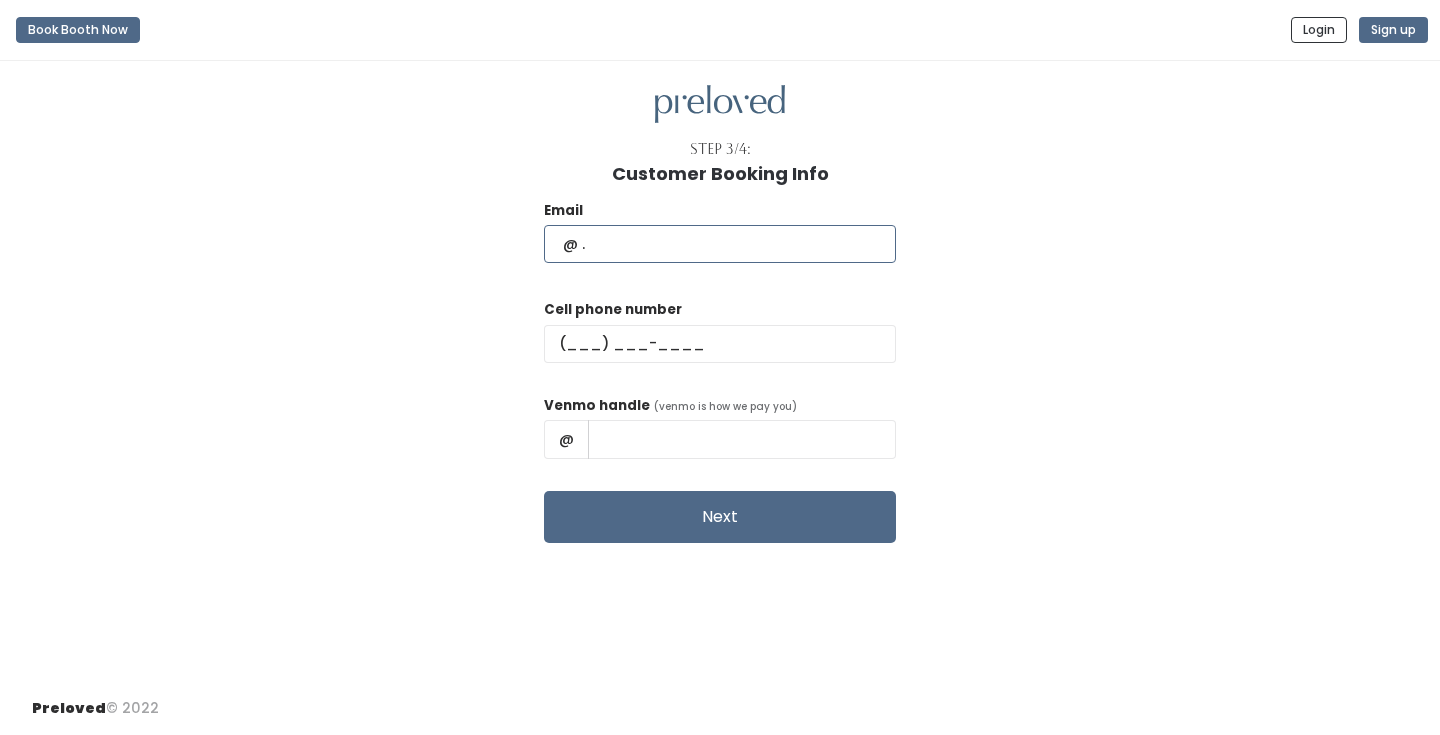 type on "smhayrainen@yahoo.com" 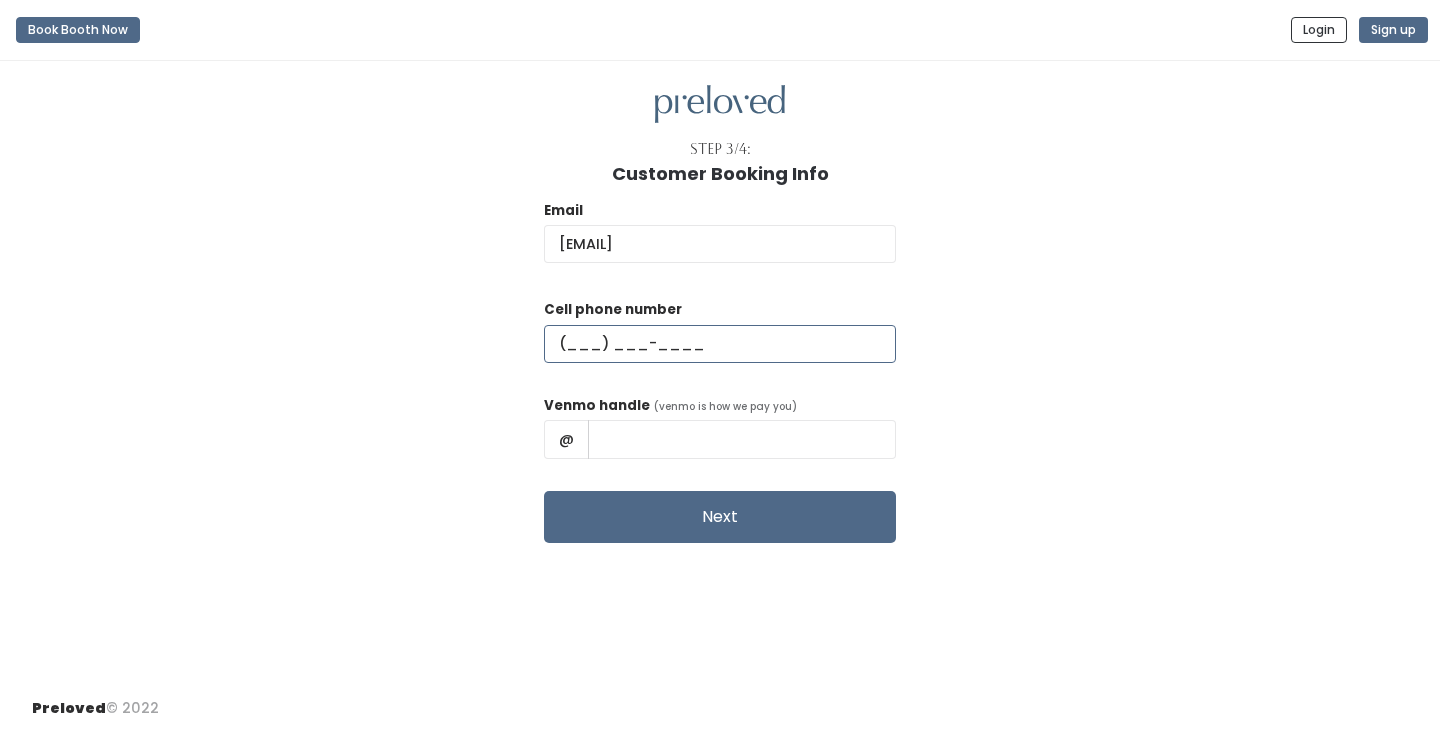 click at bounding box center (720, 344) 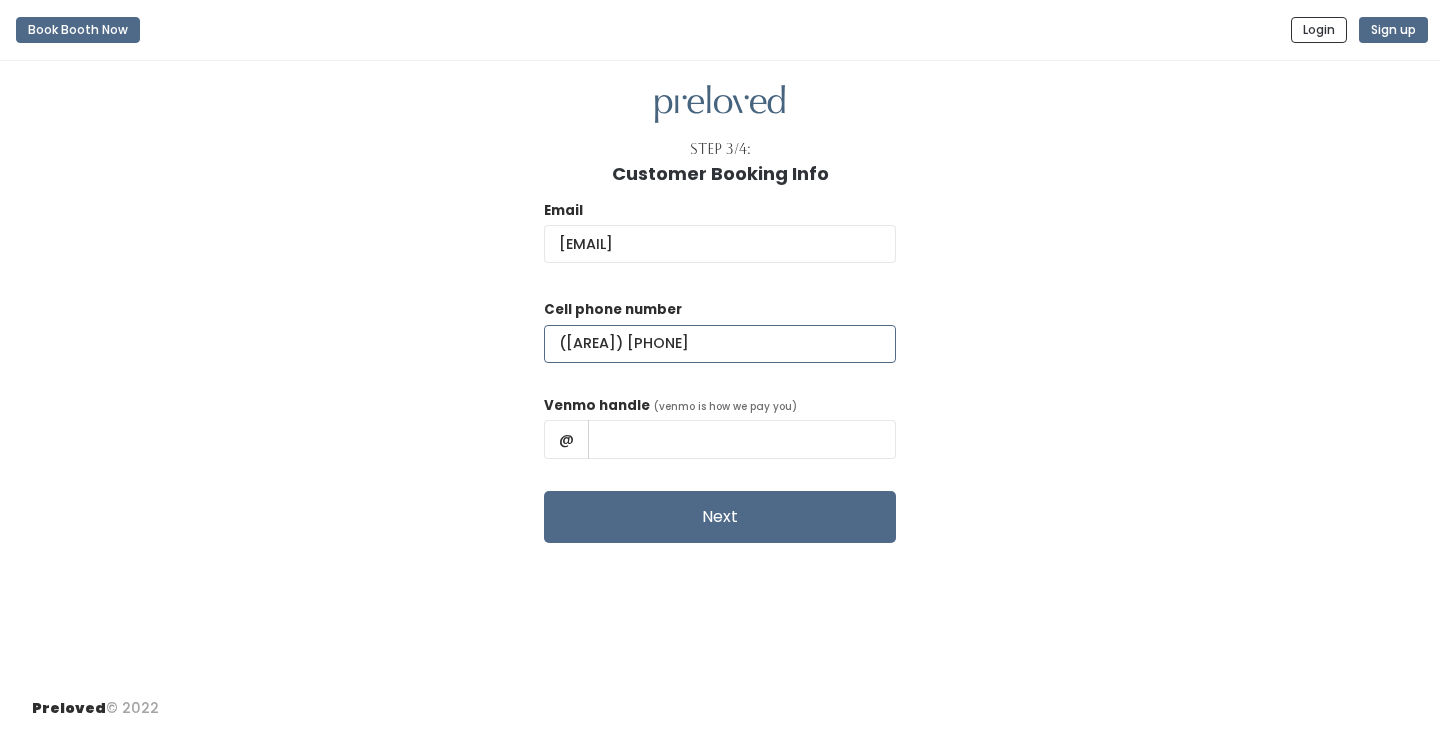 type on "(801) 616-8166" 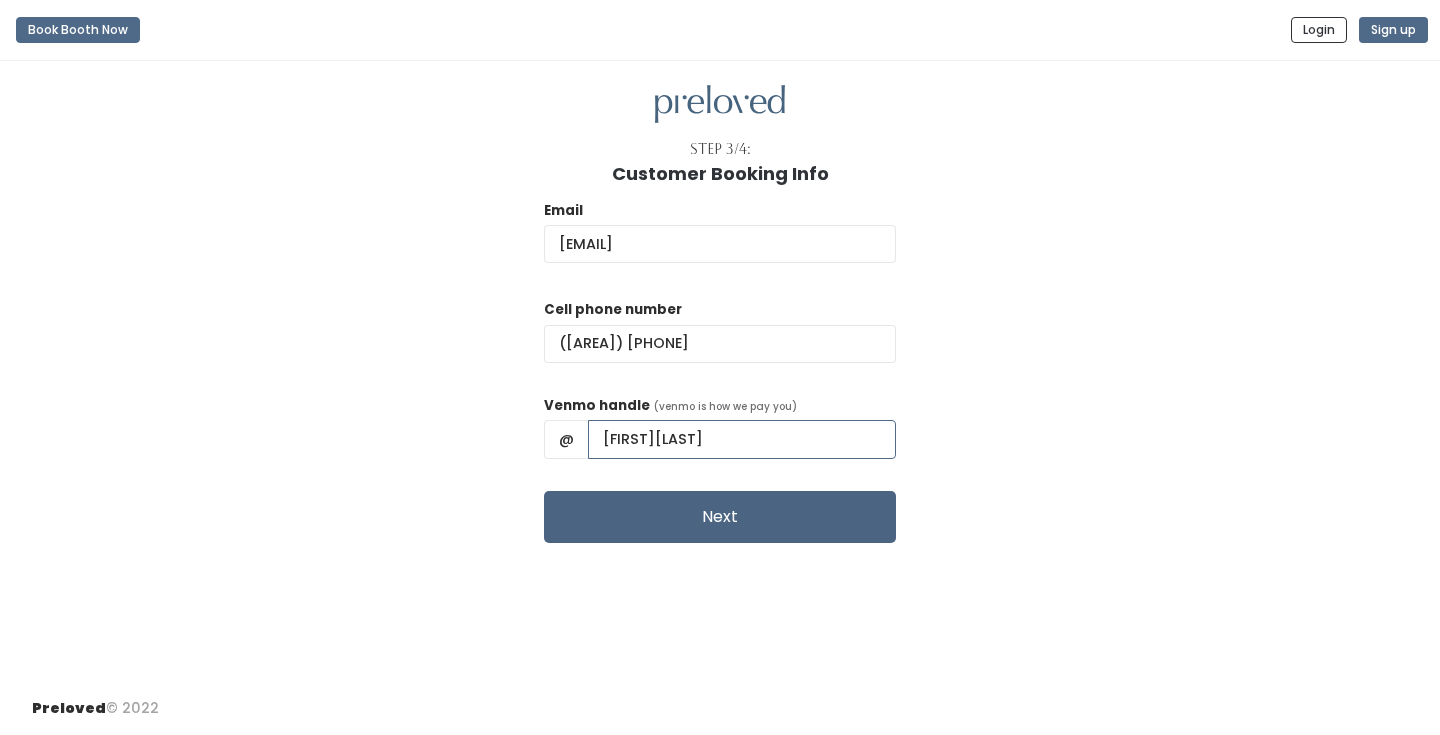 type on "ShyannGrow" 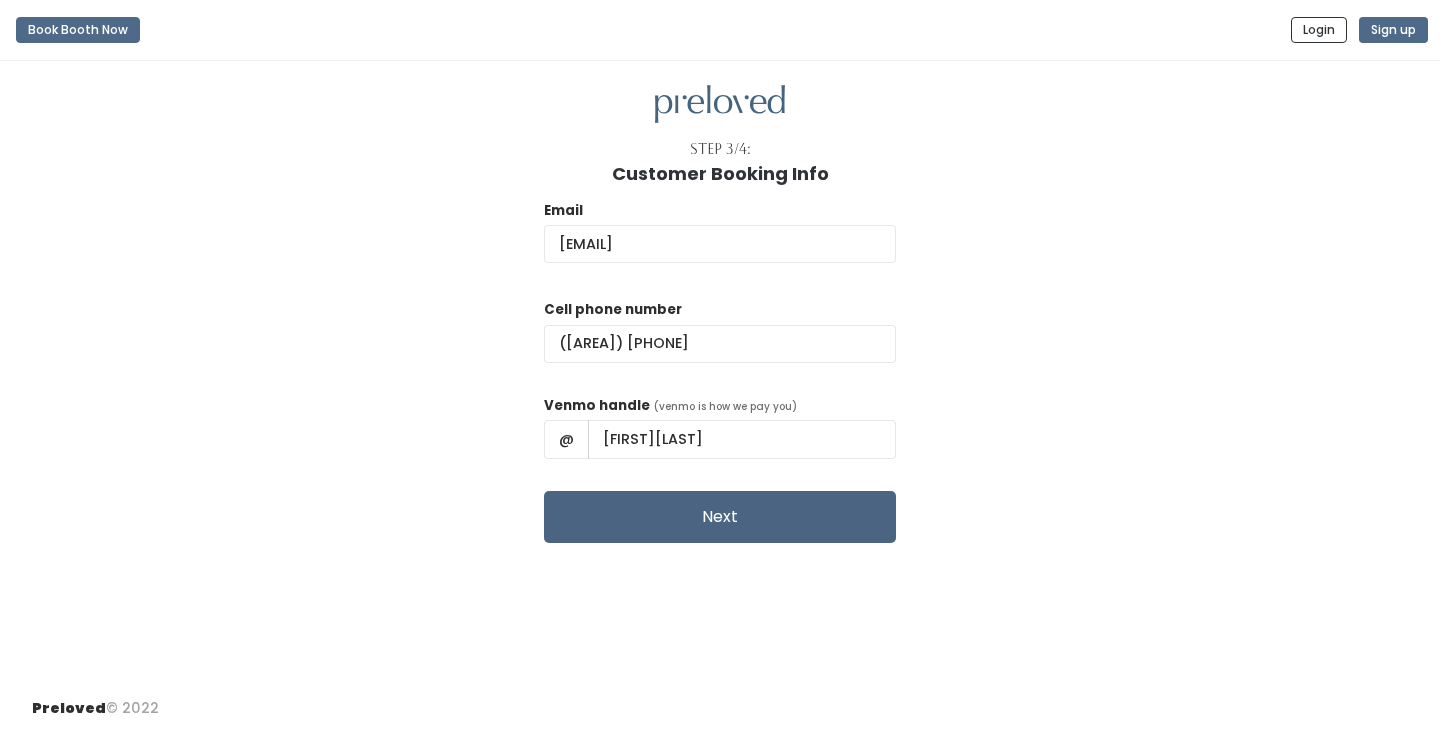 click on "Next" at bounding box center (720, 517) 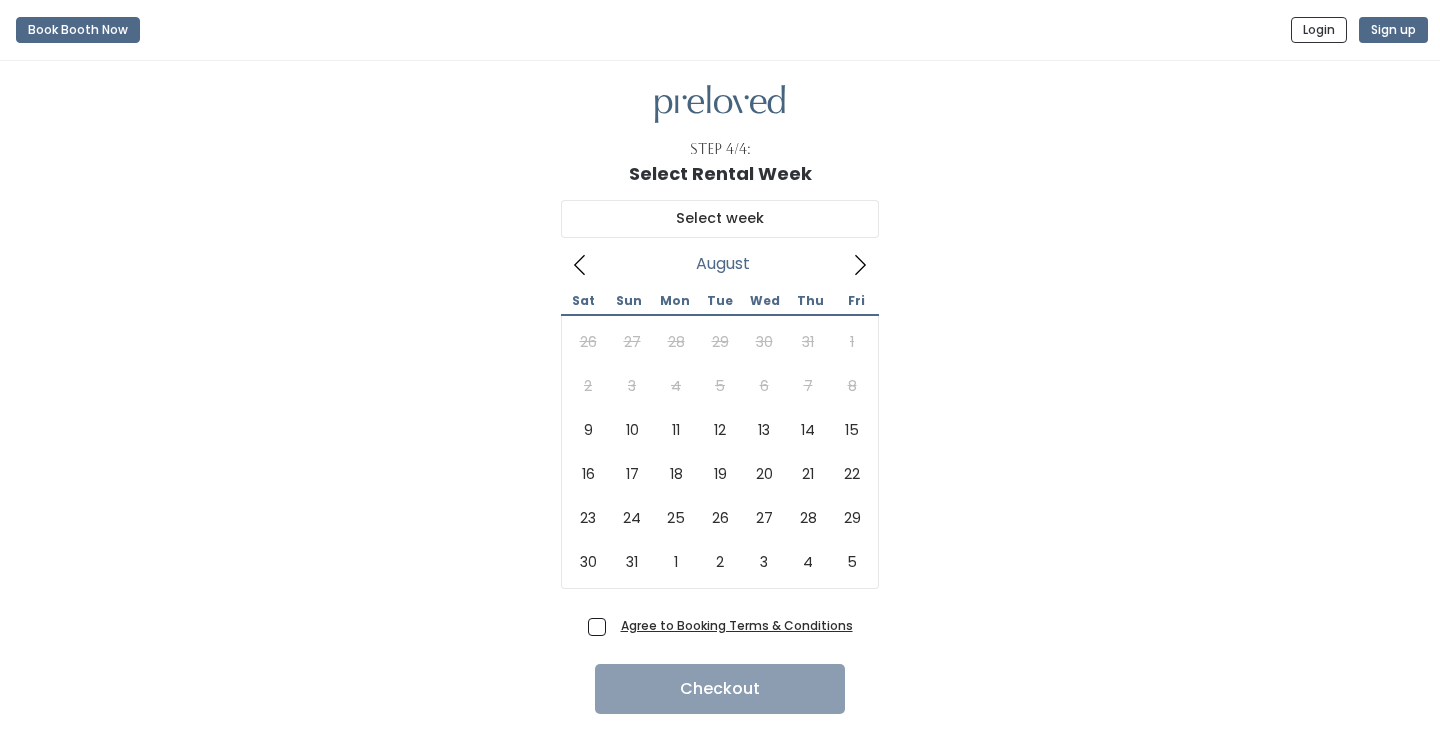 scroll, scrollTop: 0, scrollLeft: 0, axis: both 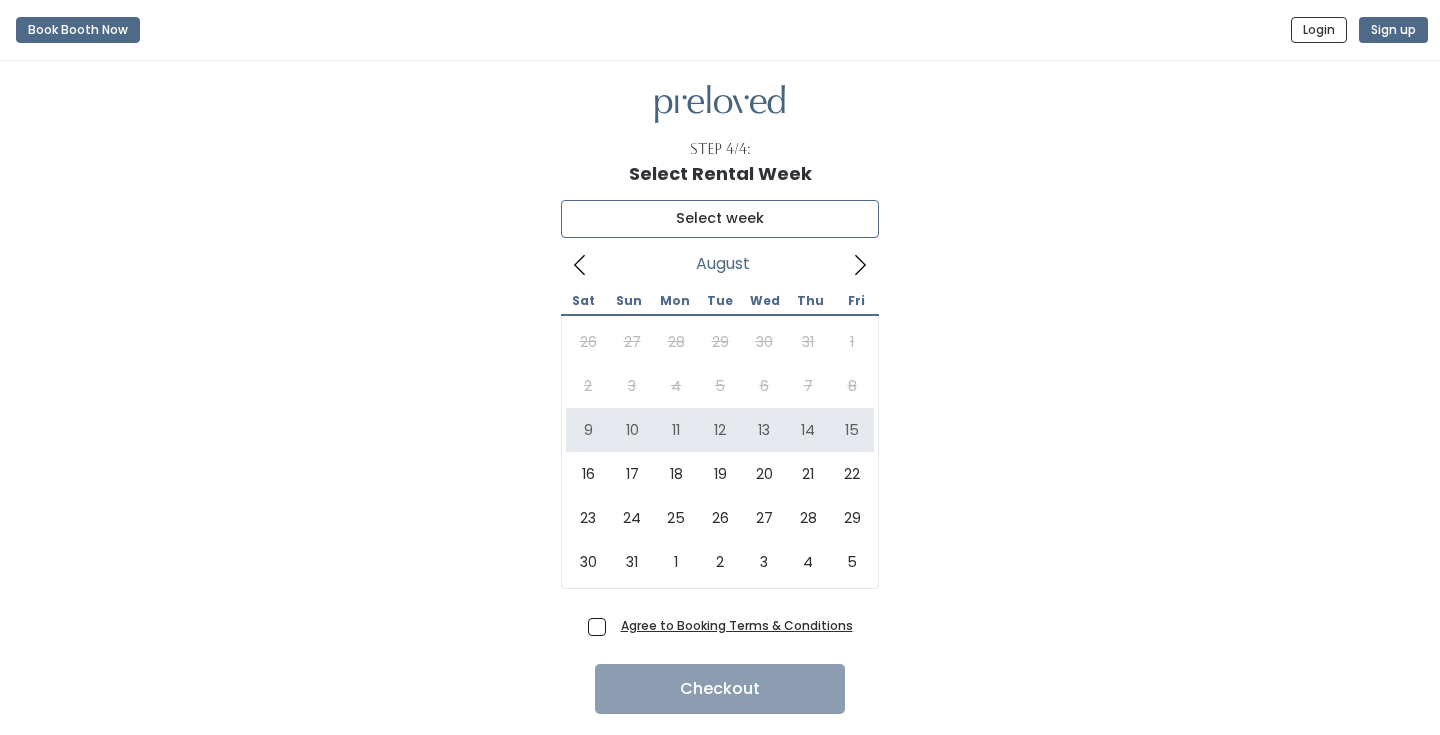 type on "[MONTH] [NUMBER] to [MONTH] [NUMBER]" 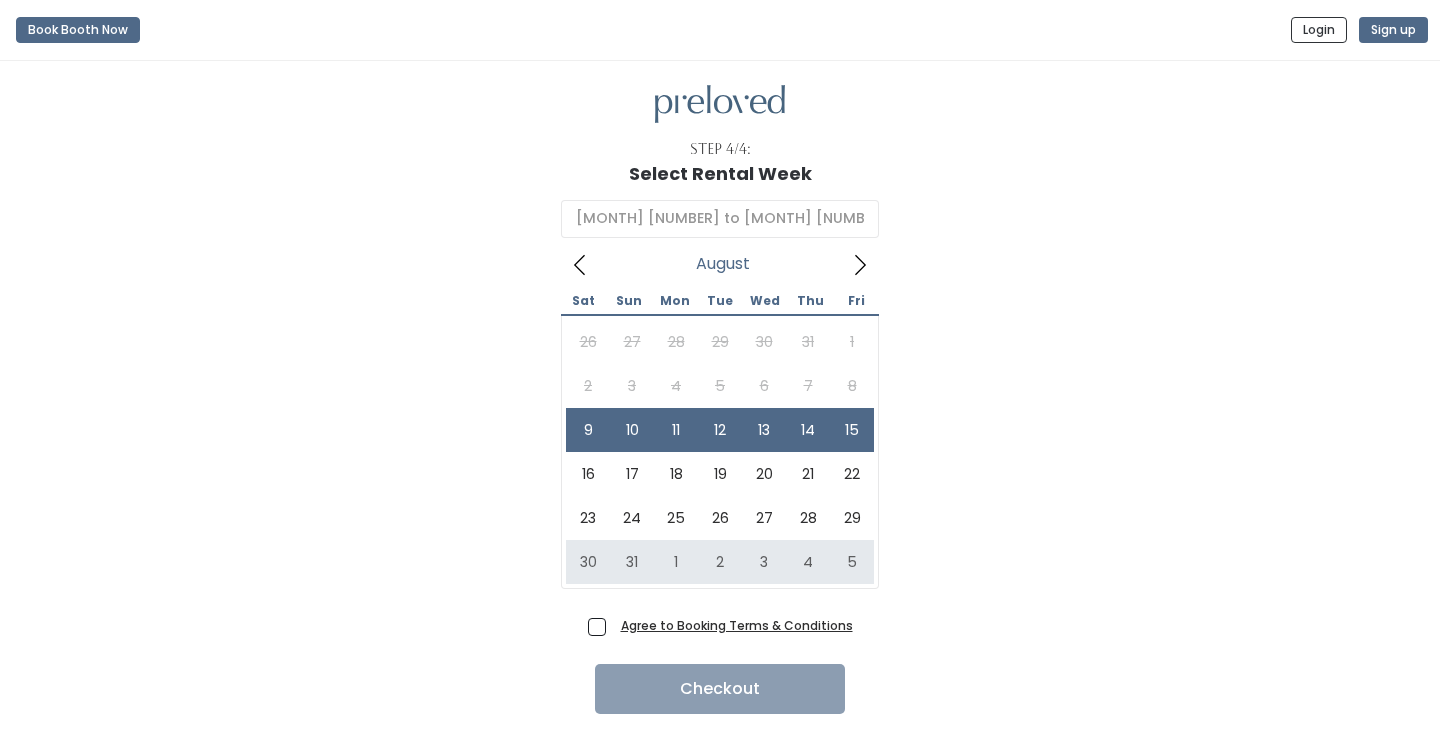click on "Agree to Booking Terms & Conditions" at bounding box center [733, 625] 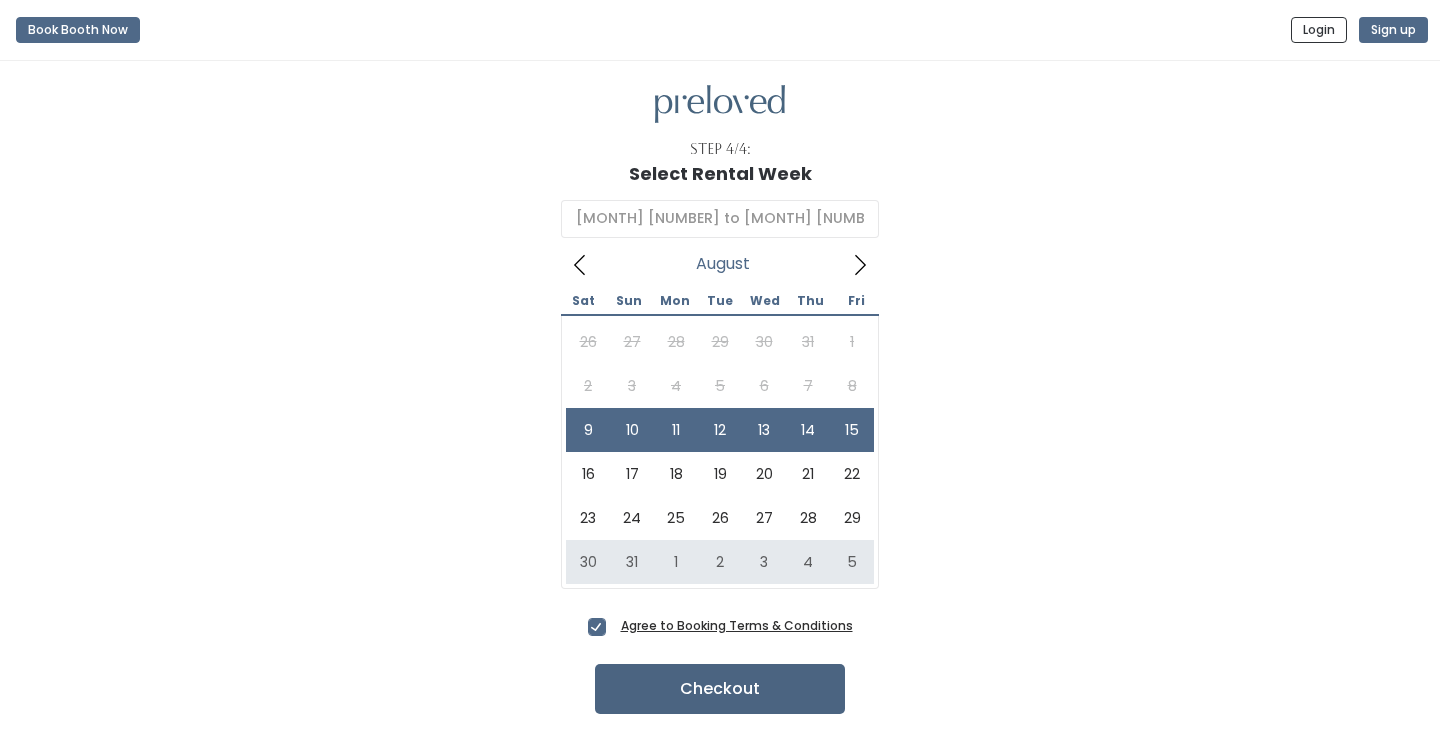 click on "Checkout" at bounding box center [720, 689] 